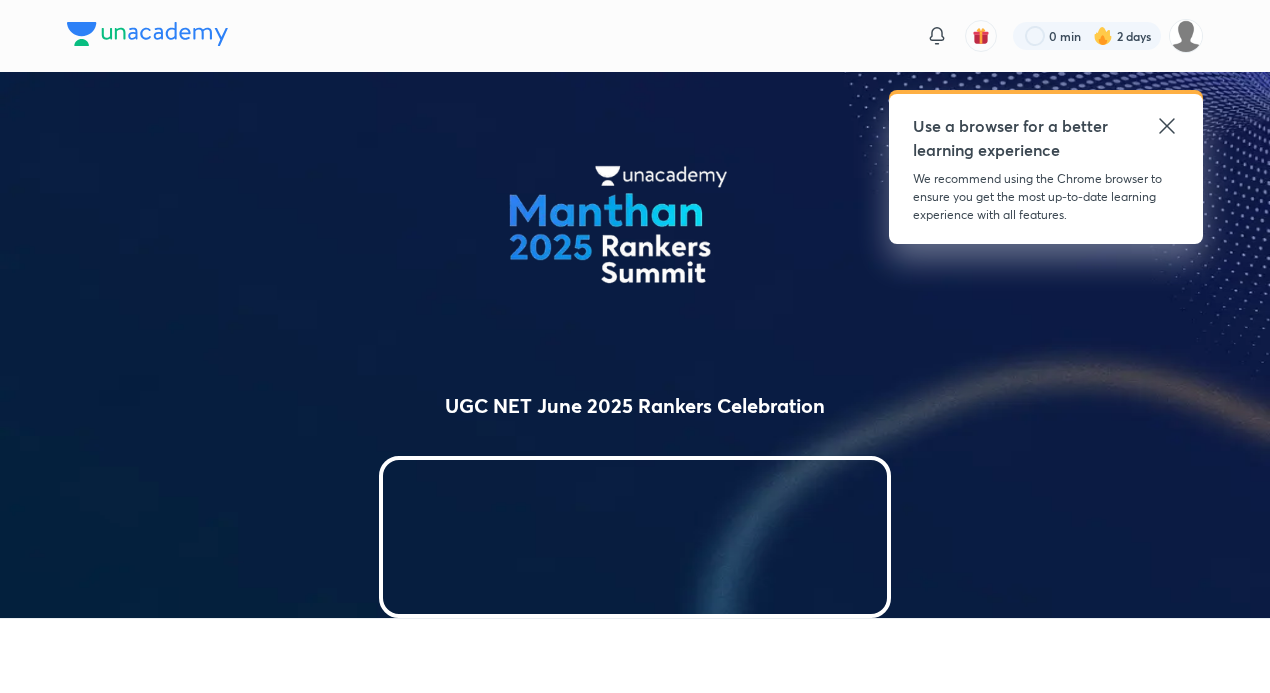 scroll, scrollTop: 0, scrollLeft: 0, axis: both 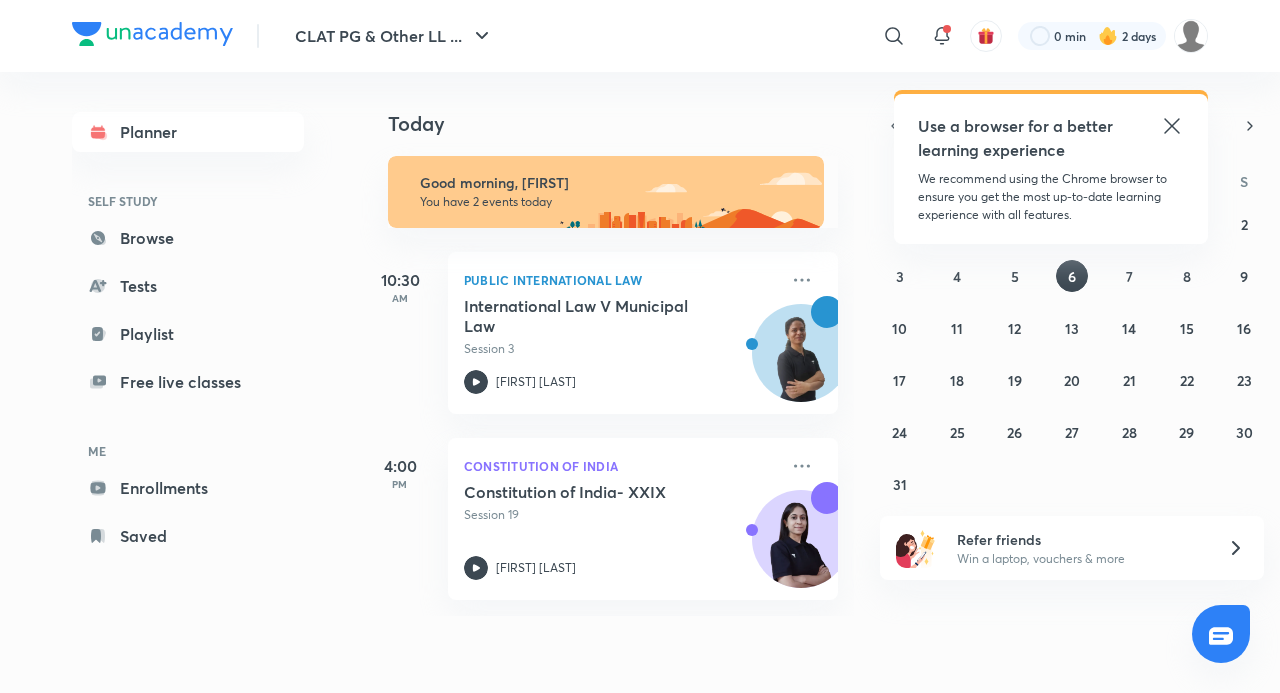 click 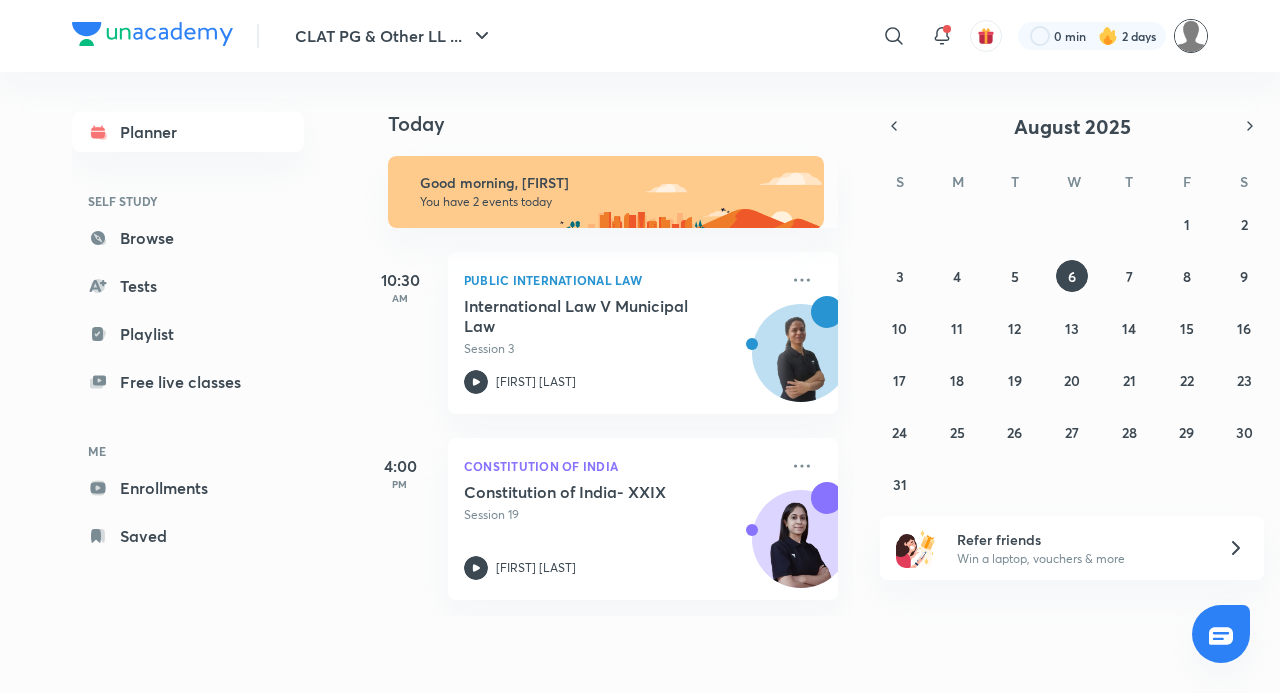 click at bounding box center [1191, 36] 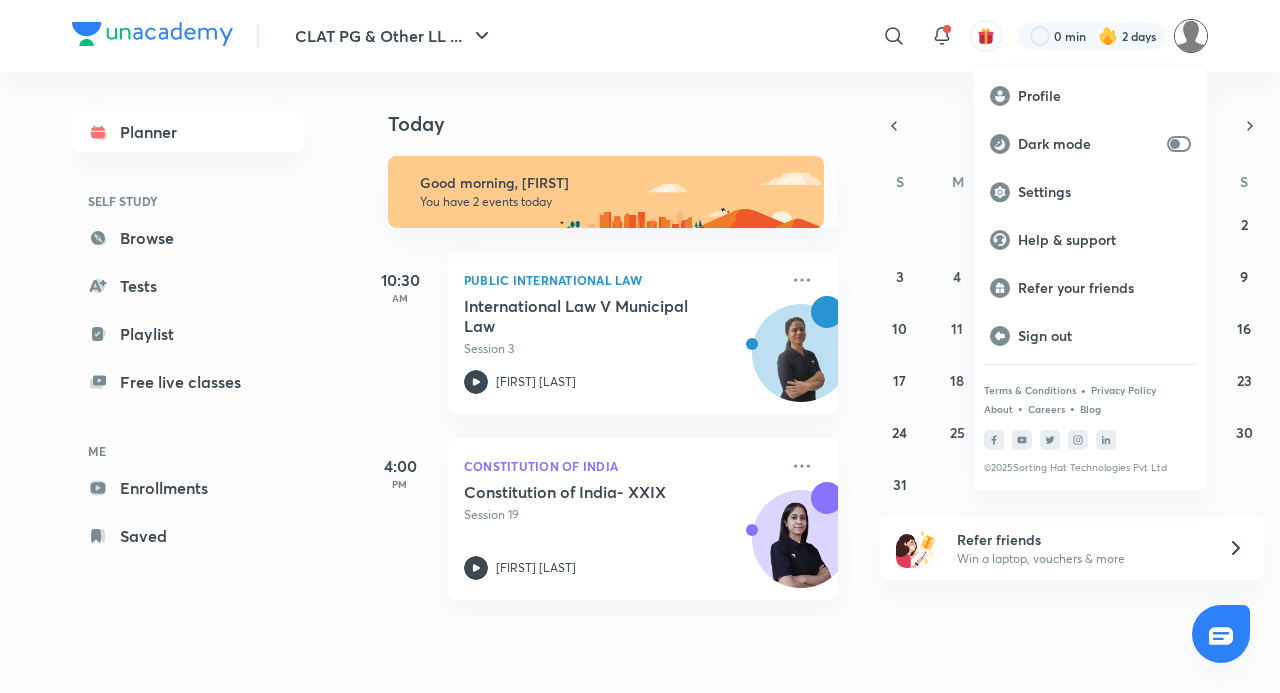 click at bounding box center (640, 346) 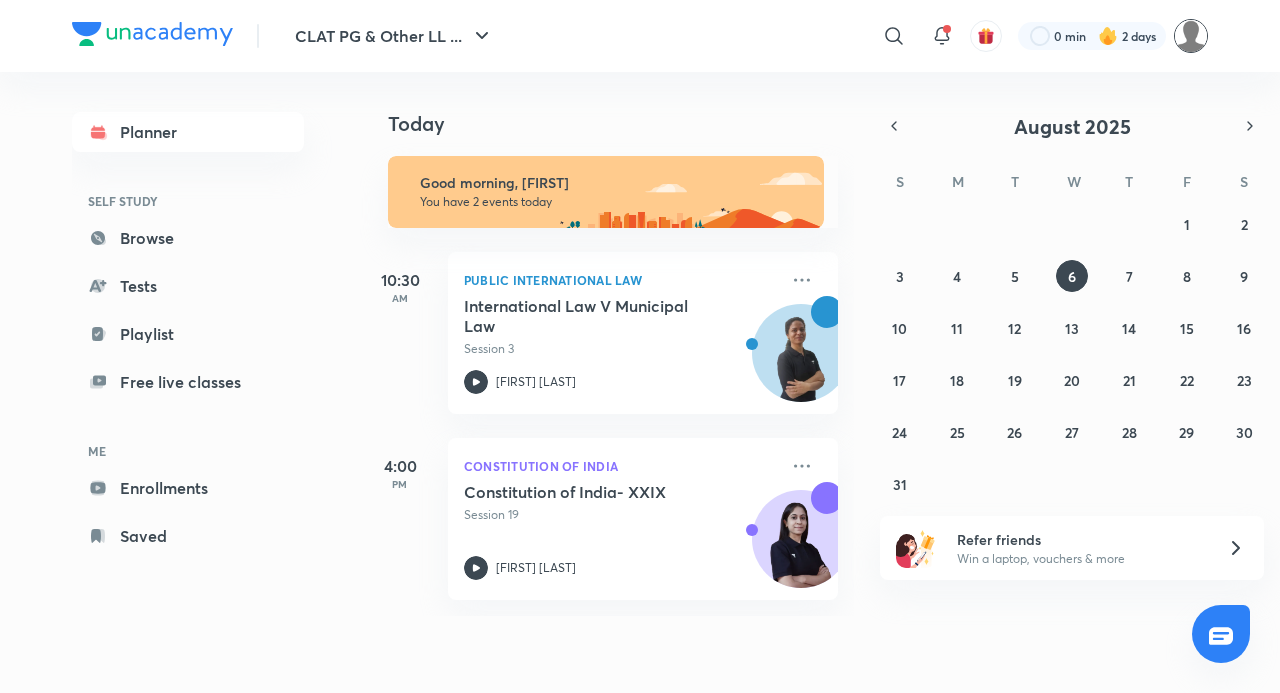 click at bounding box center (1191, 36) 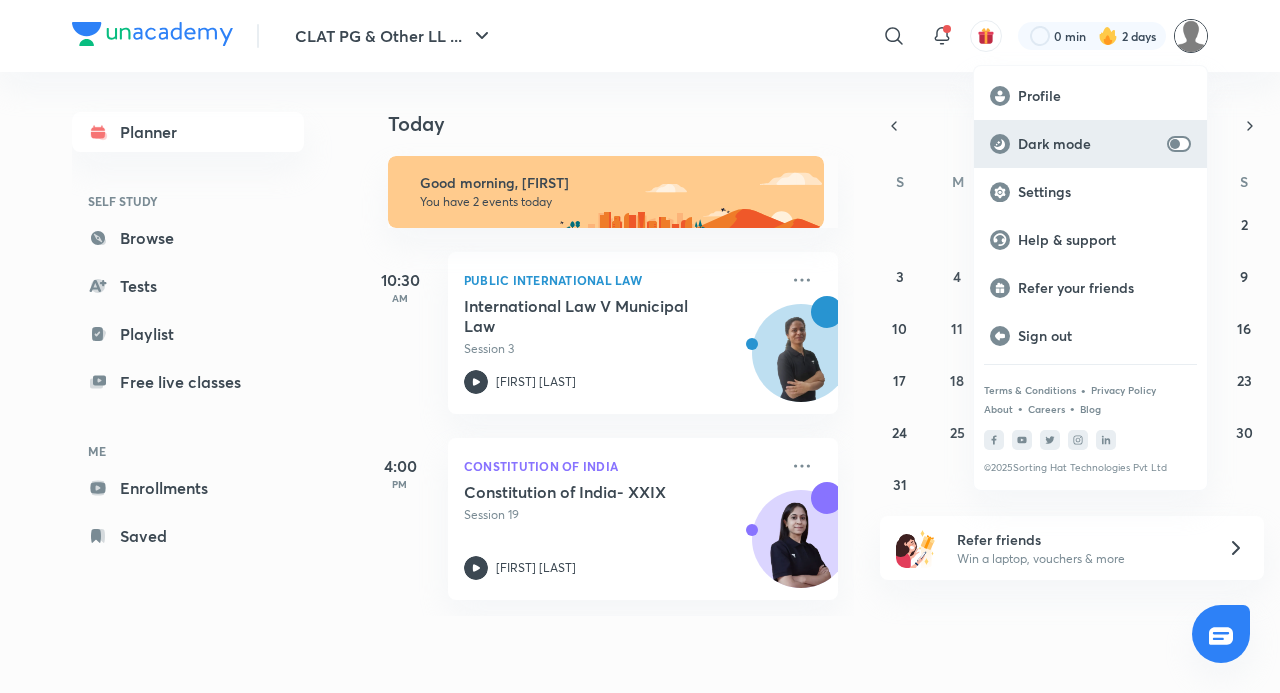 click at bounding box center [1175, 144] 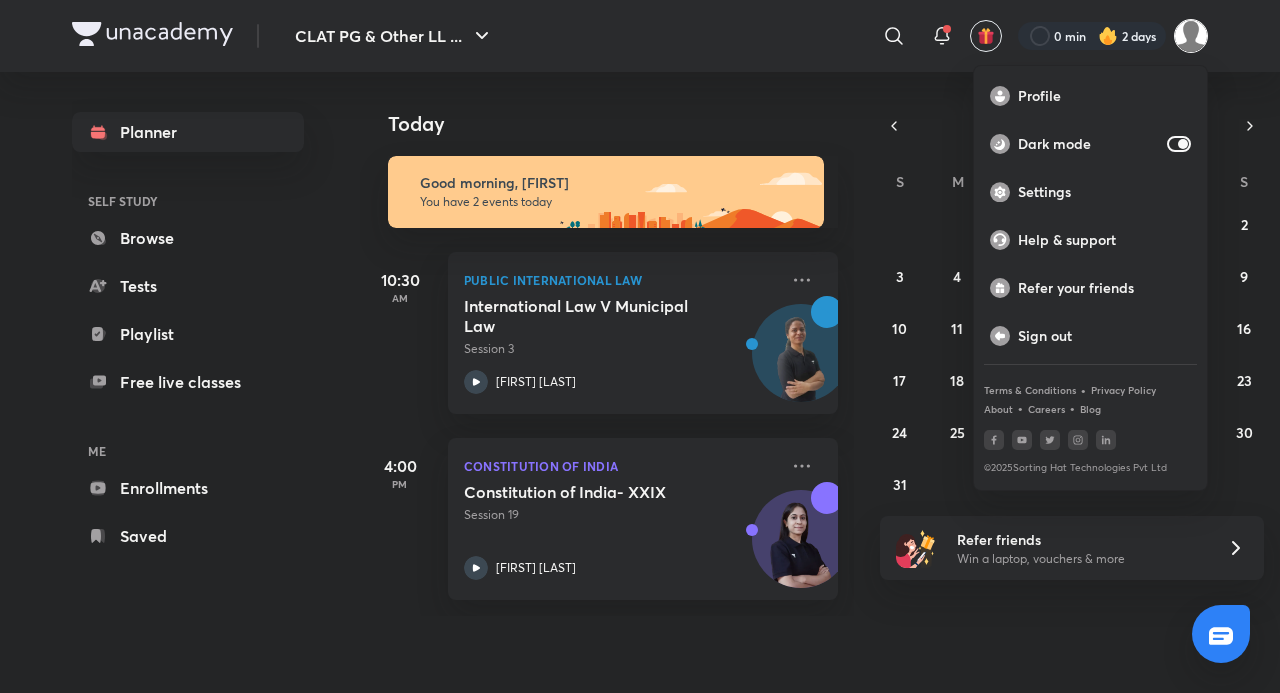 click at bounding box center (640, 346) 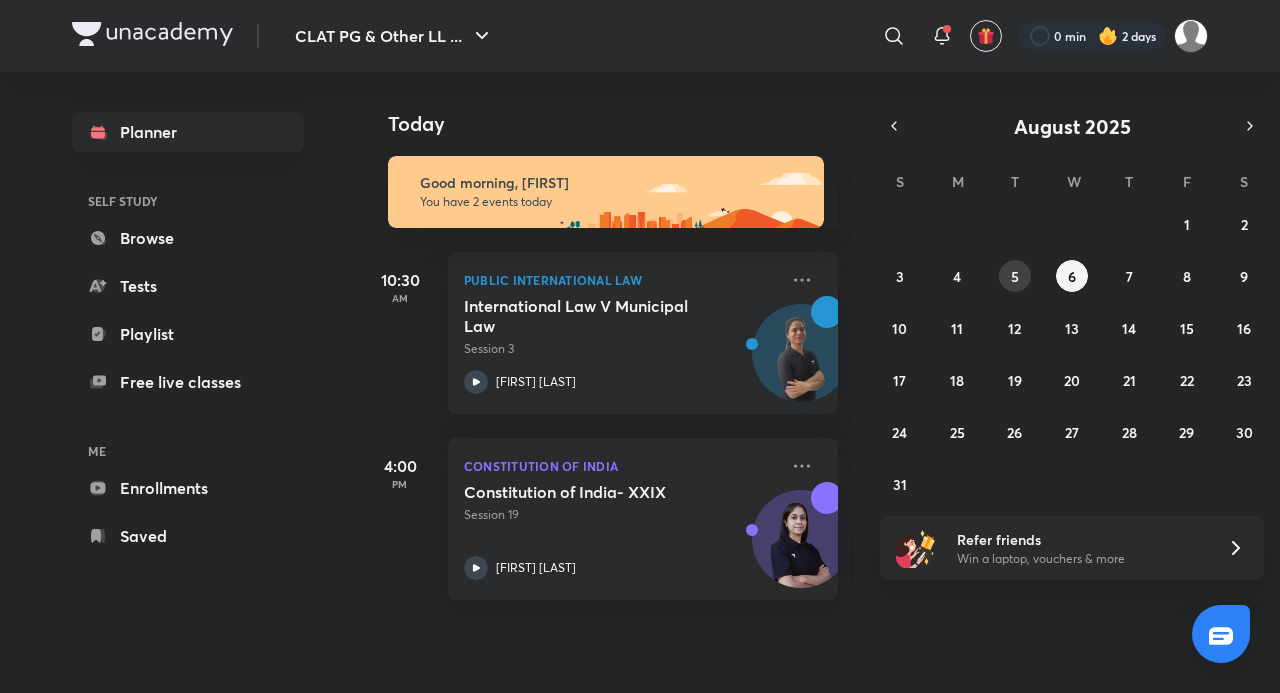 click on "5" at bounding box center (1015, 276) 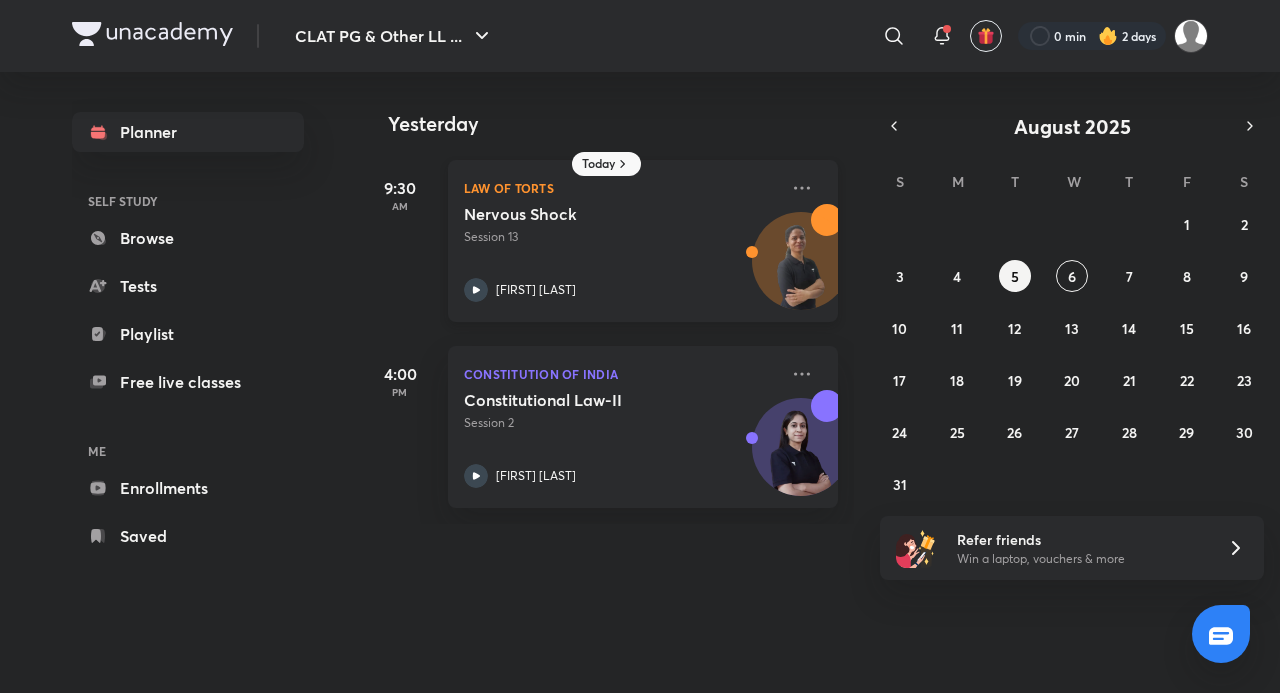 click 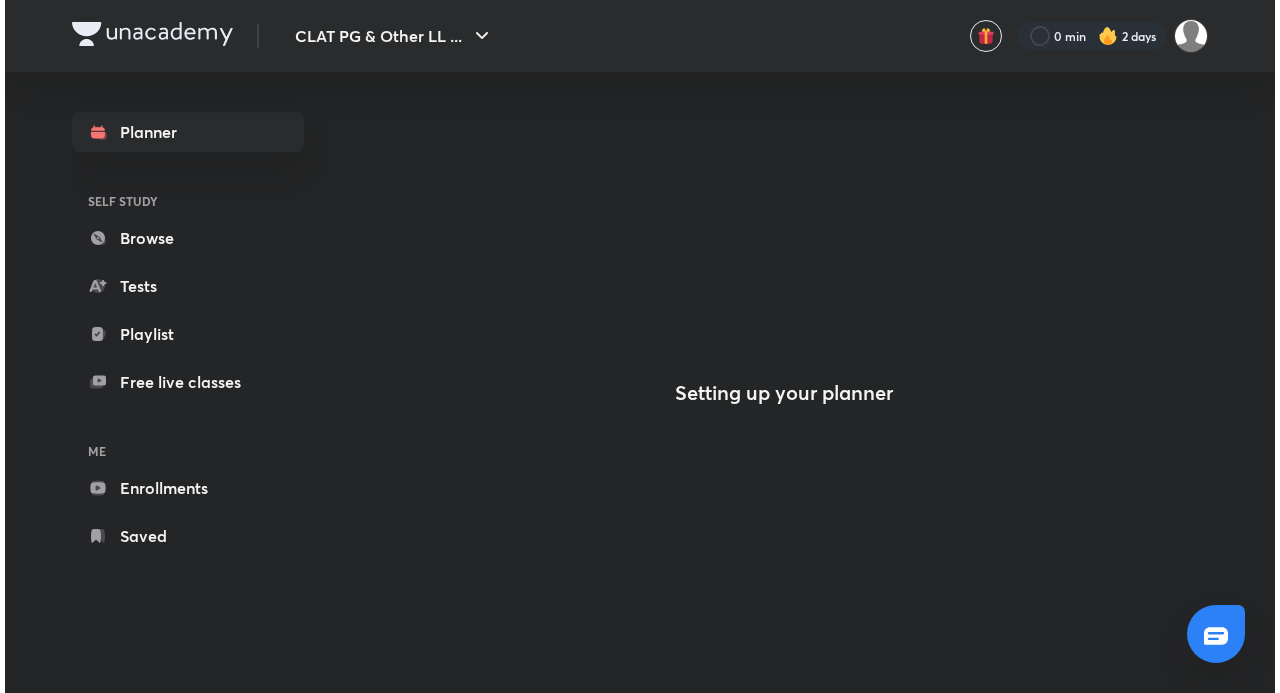 scroll, scrollTop: 0, scrollLeft: 0, axis: both 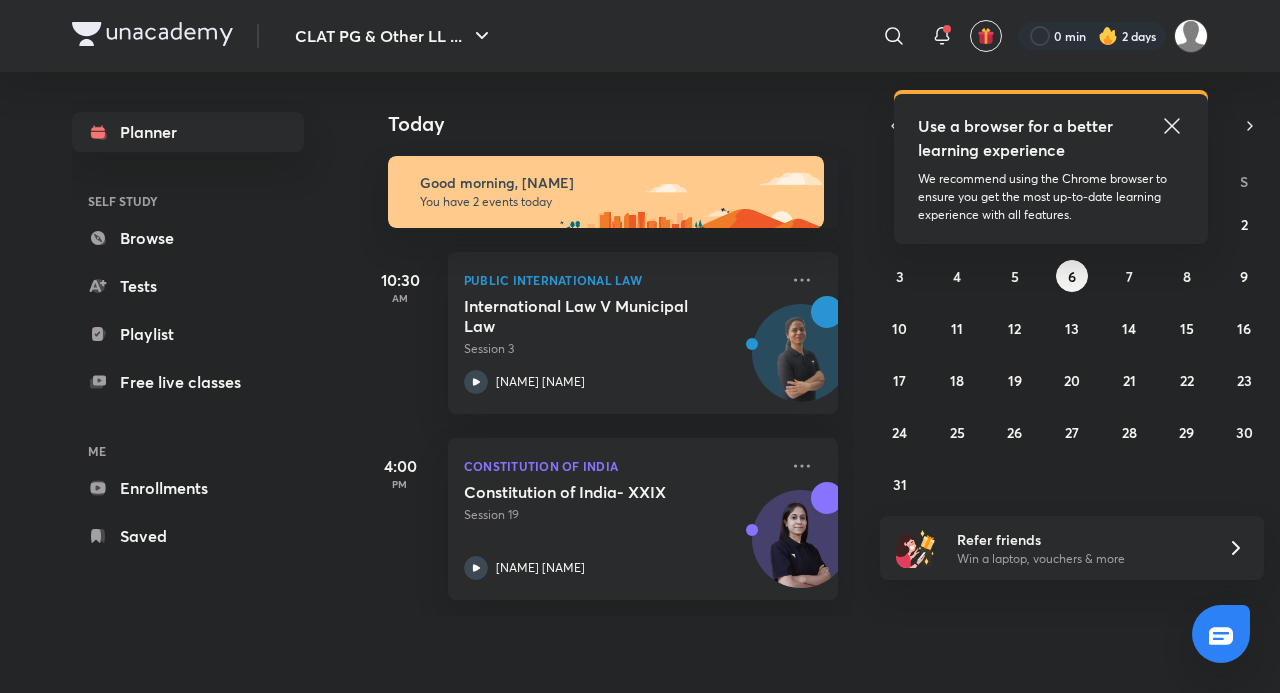 click 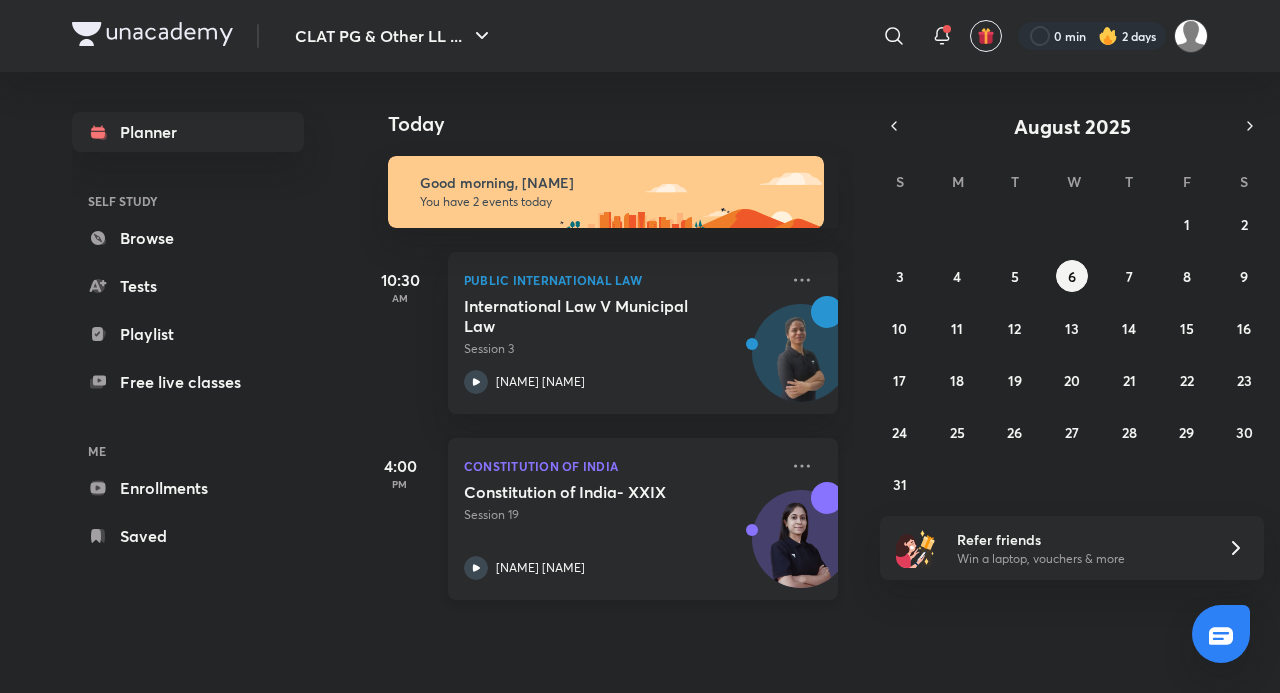click on "Constitution of India- XXIX Session 19 [NAME] [NAME]" at bounding box center (621, 531) 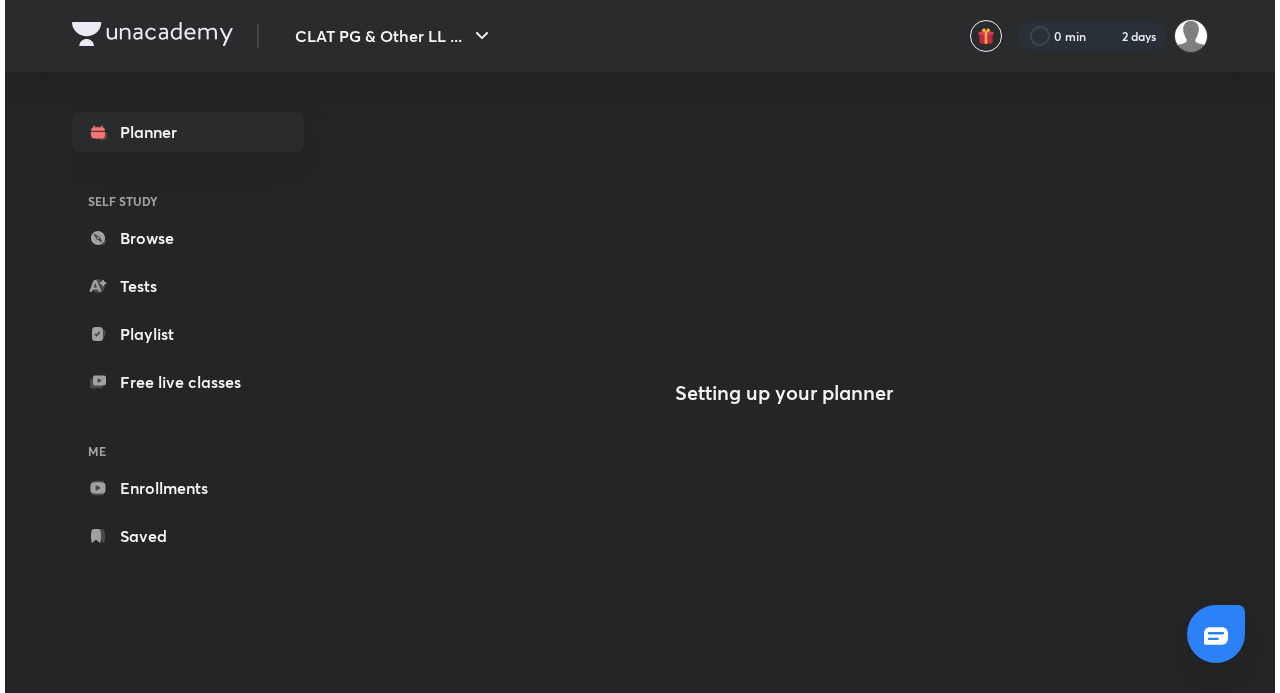 scroll, scrollTop: 0, scrollLeft: 0, axis: both 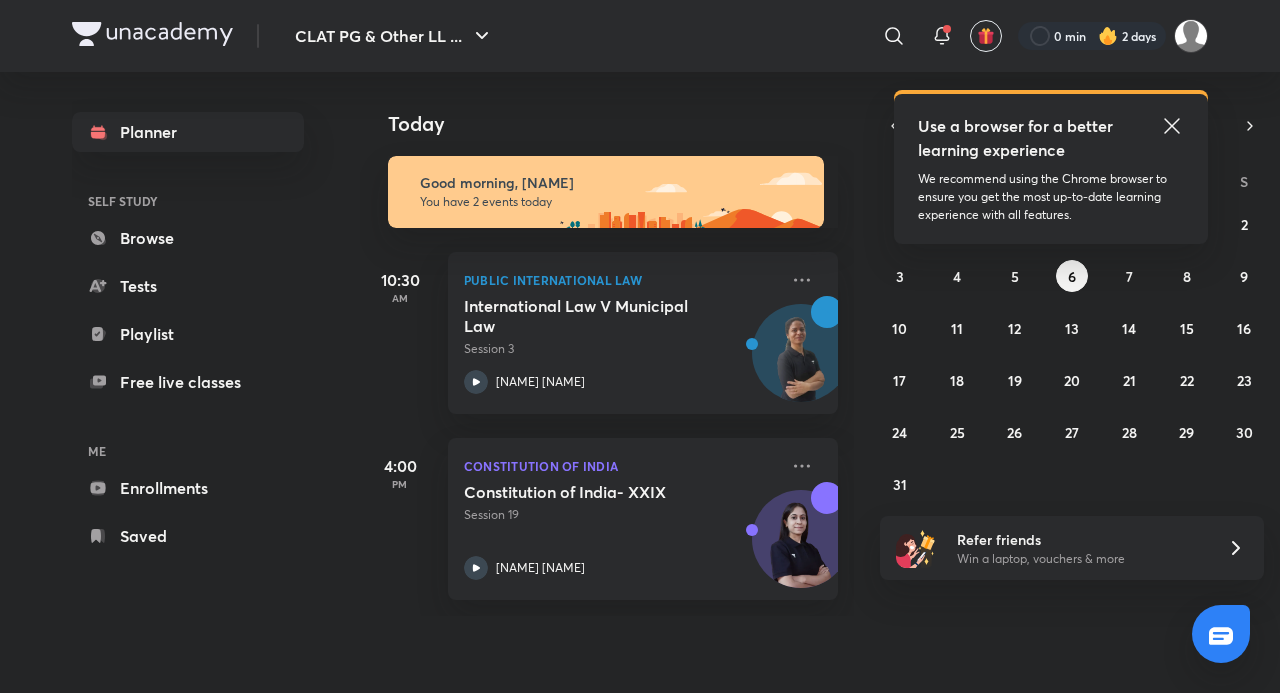 click on "Use a browser for a better learning experience" at bounding box center [1051, 138] 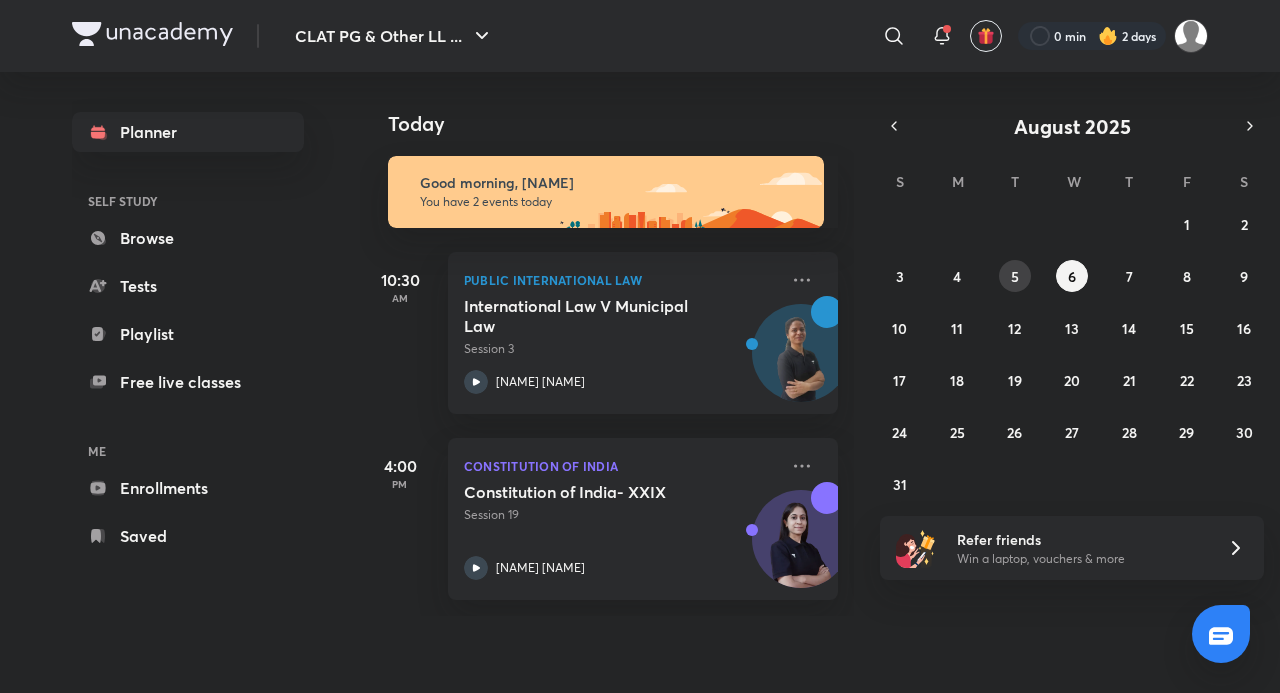 click on "5" at bounding box center [1015, 276] 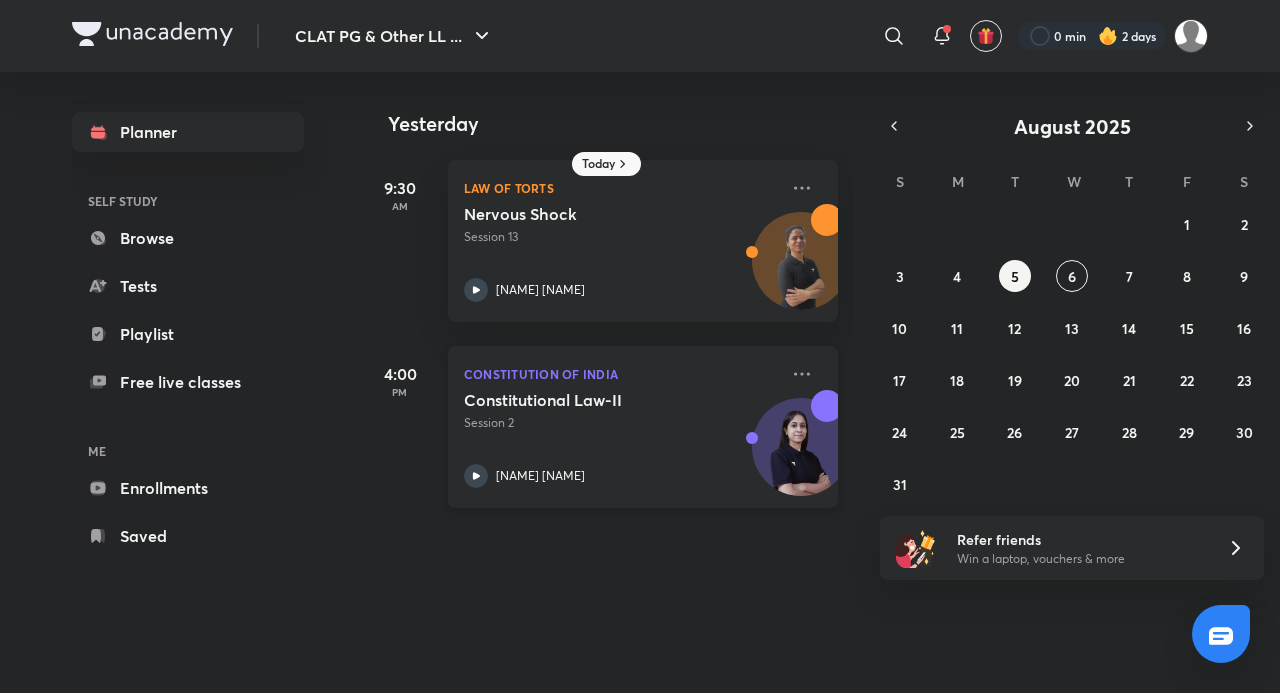 click 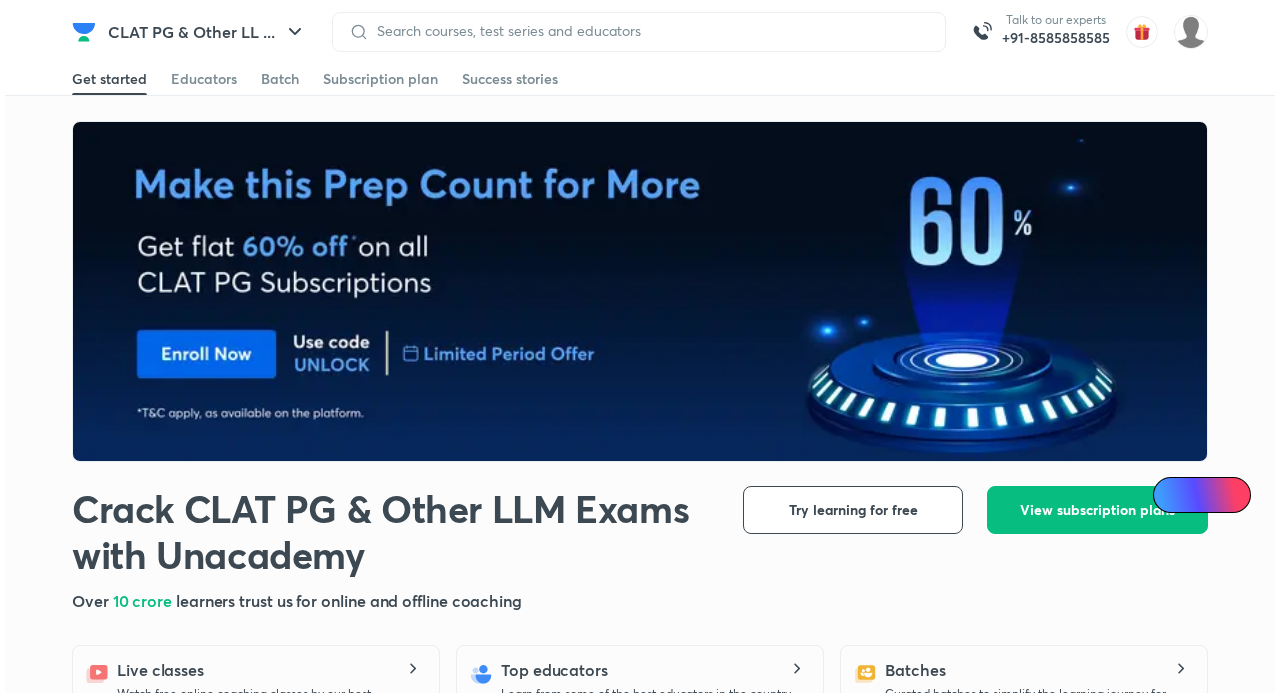 scroll, scrollTop: 0, scrollLeft: 0, axis: both 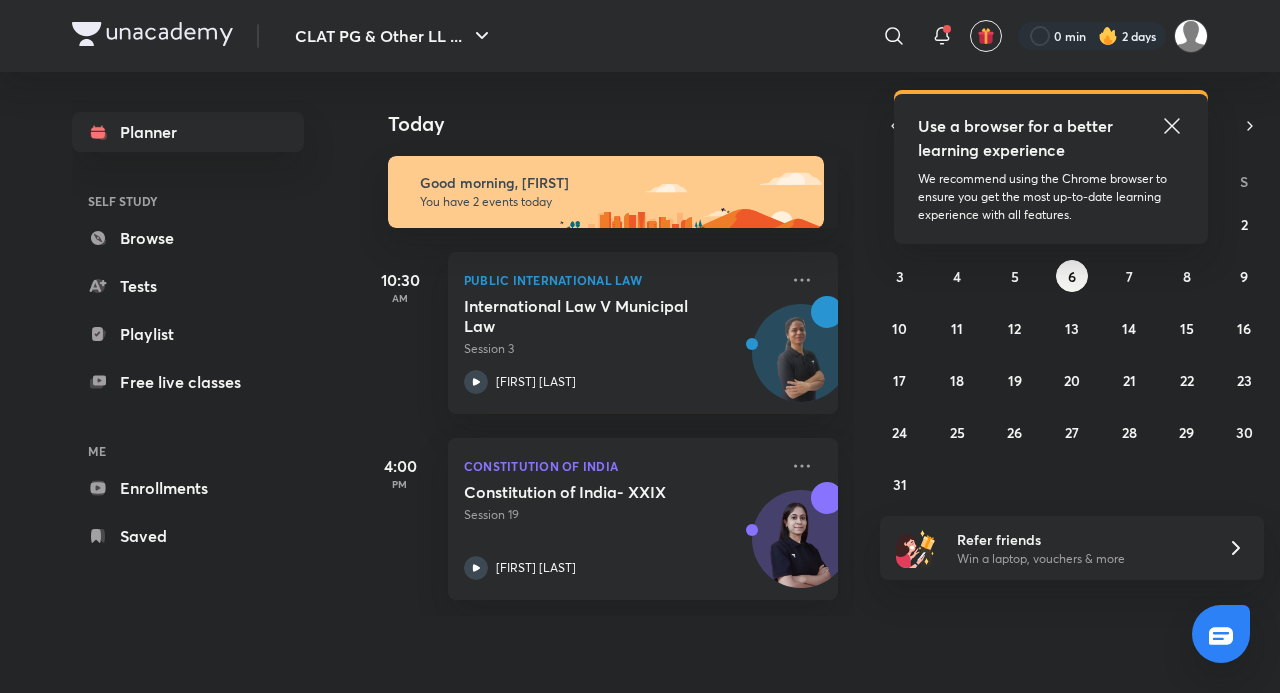 click 